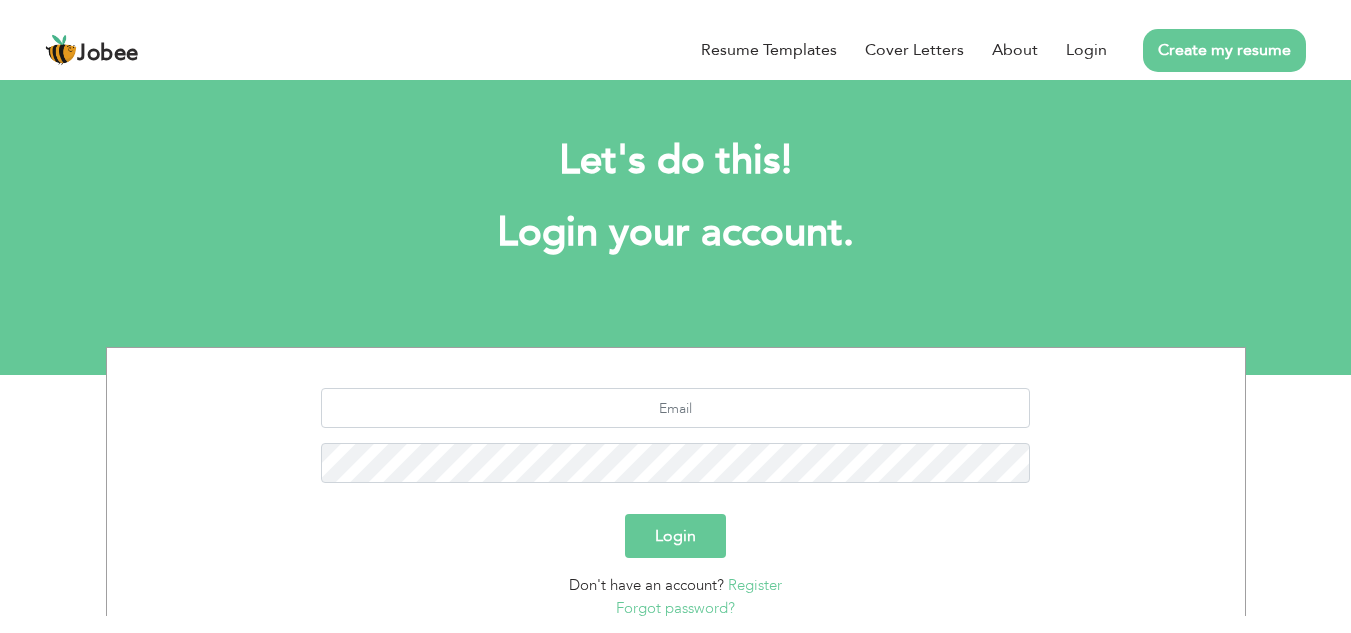 scroll, scrollTop: 0, scrollLeft: 0, axis: both 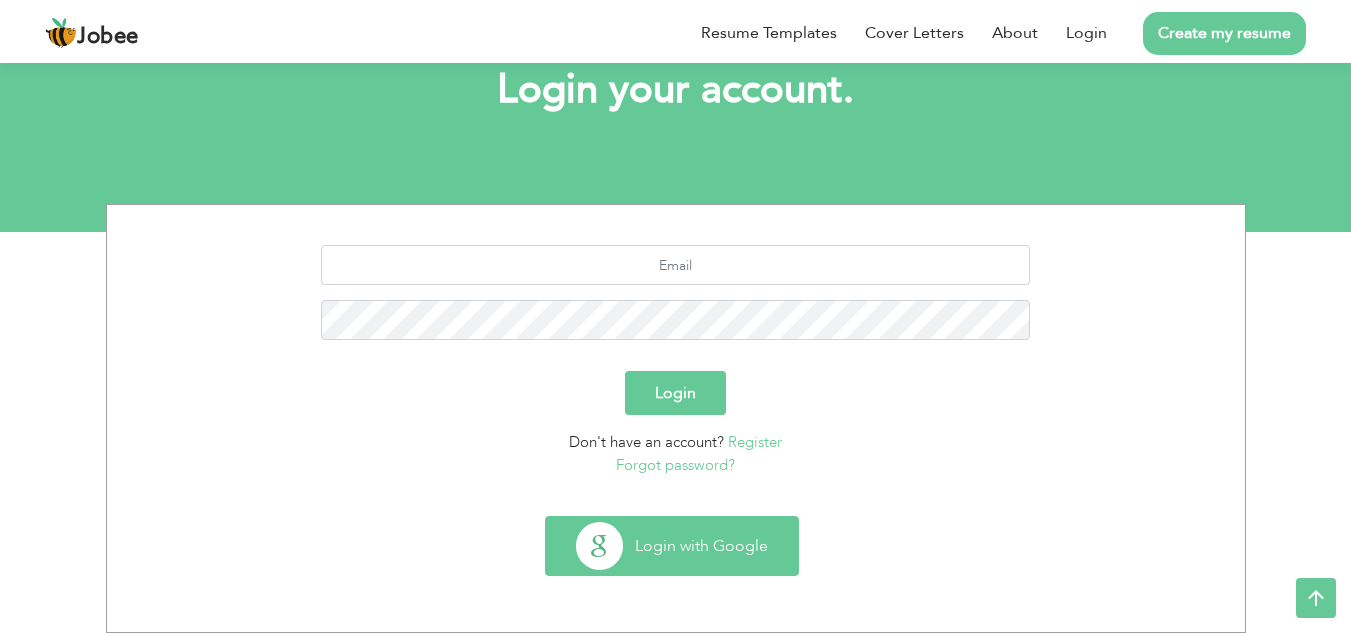 click on "Login with Google" at bounding box center [672, 546] 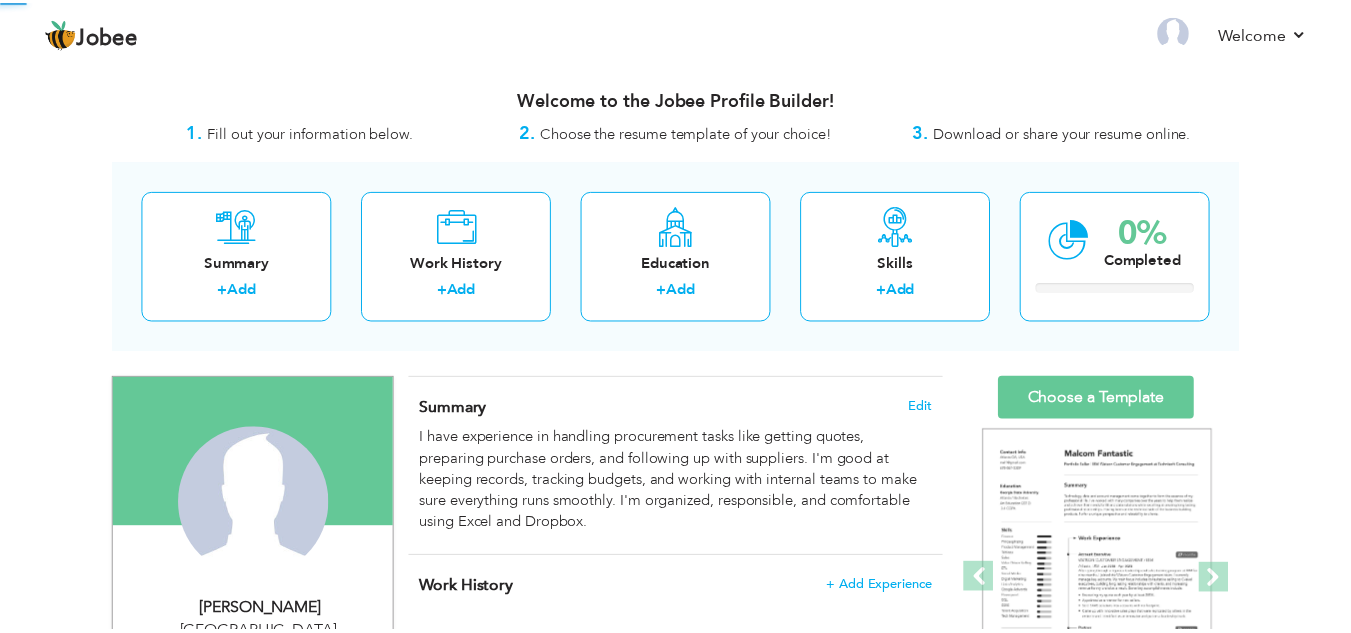 scroll, scrollTop: 0, scrollLeft: 0, axis: both 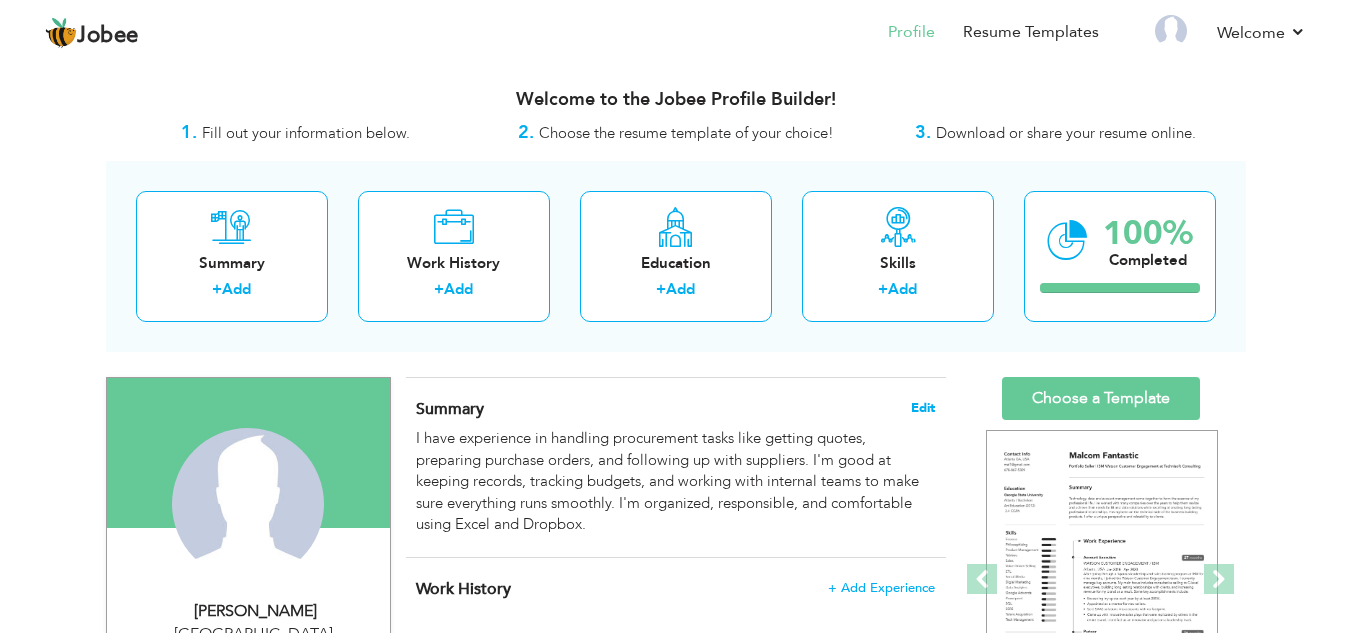 click on "Edit" at bounding box center (923, 408) 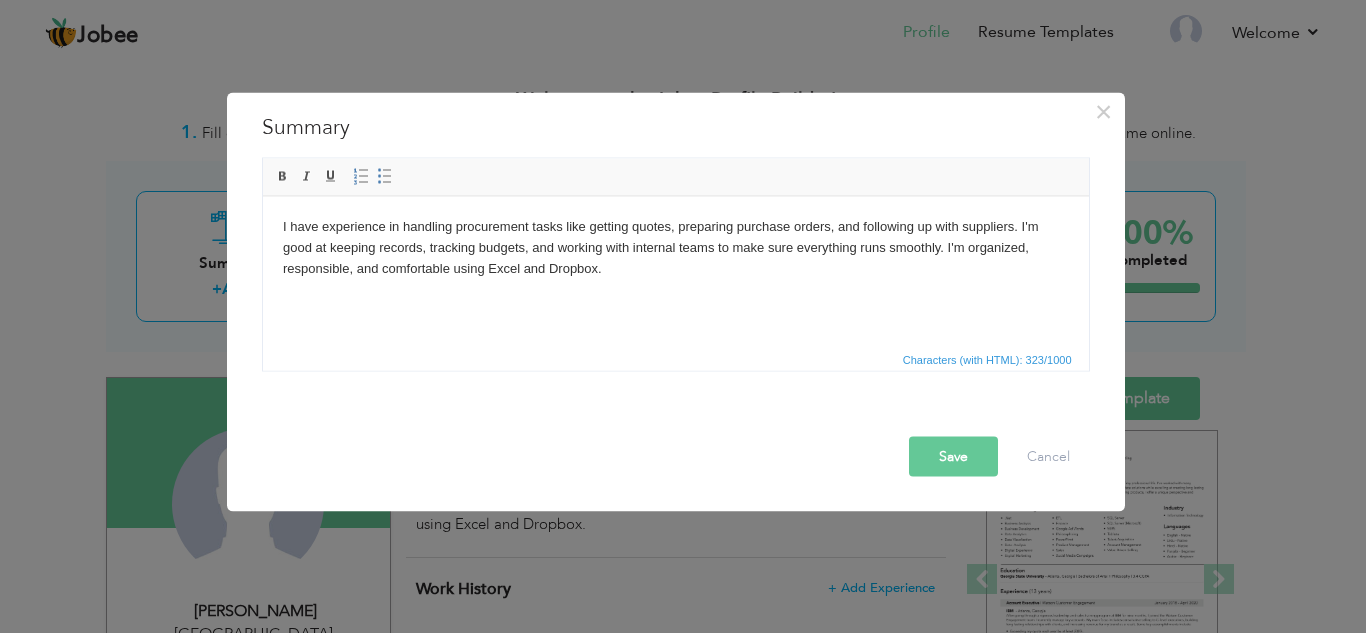 click on "I have experience in handling procurement tasks like getting quotes, preparing purchase orders, and following up with suppliers. I'm good at keeping records, tracking budgets, and working with internal teams to make sure everything runs smoothly. I'm organized, responsible, and comfortable using Excel and Dropbox." at bounding box center [675, 247] 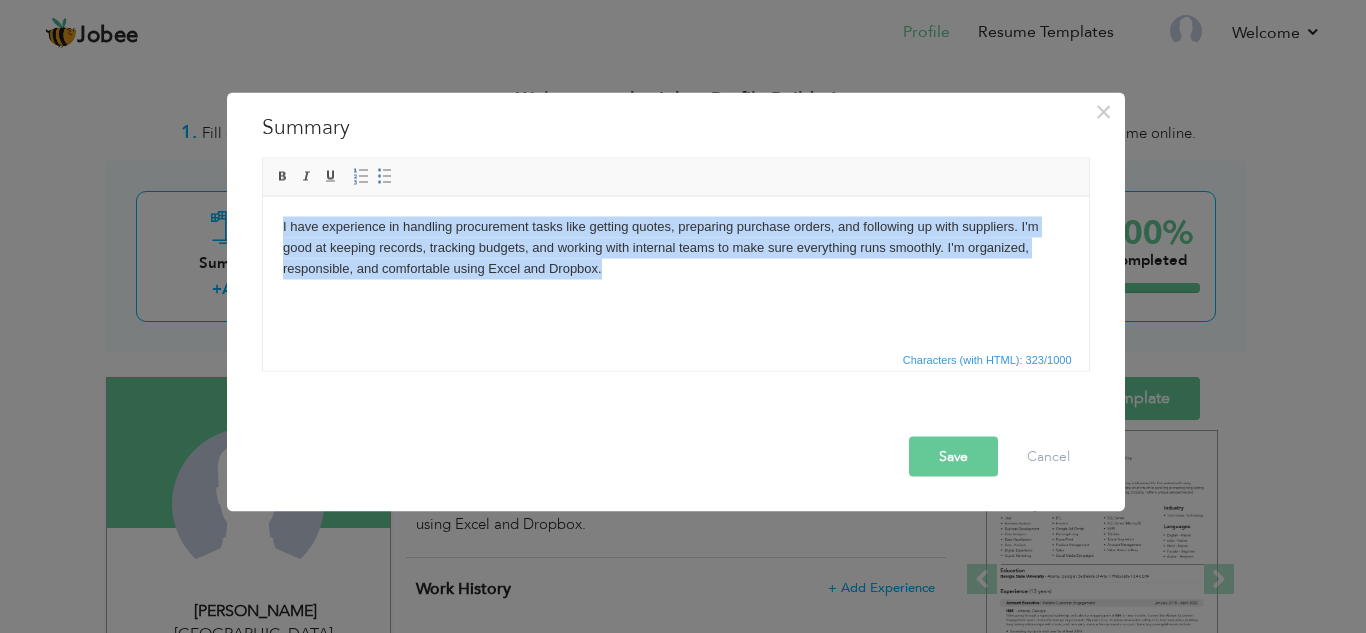type 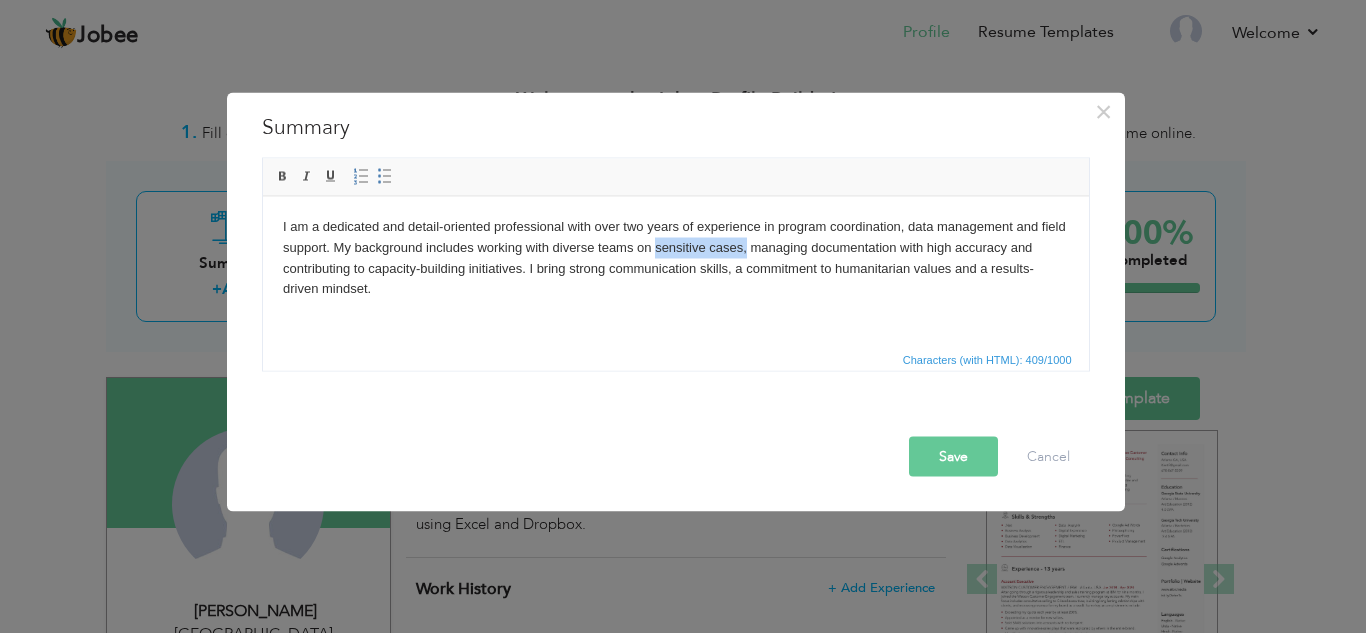 drag, startPoint x: 654, startPoint y: 245, endPoint x: 745, endPoint y: 245, distance: 91 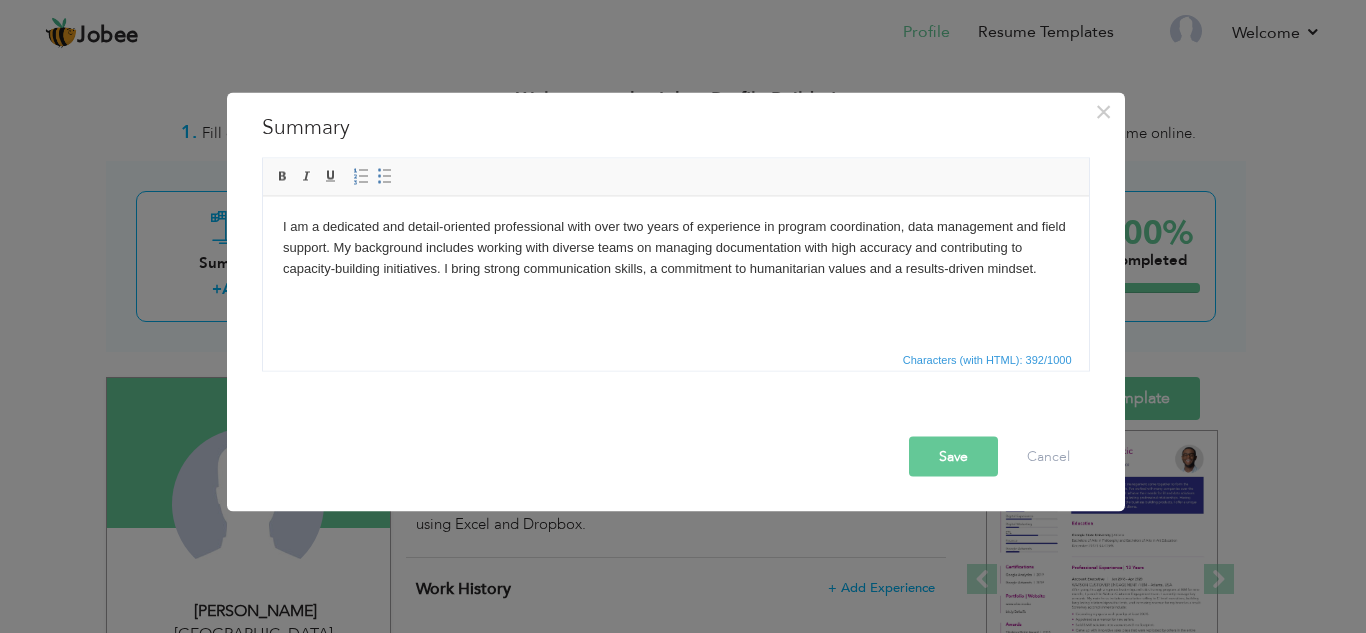 click on "Save" at bounding box center (953, 456) 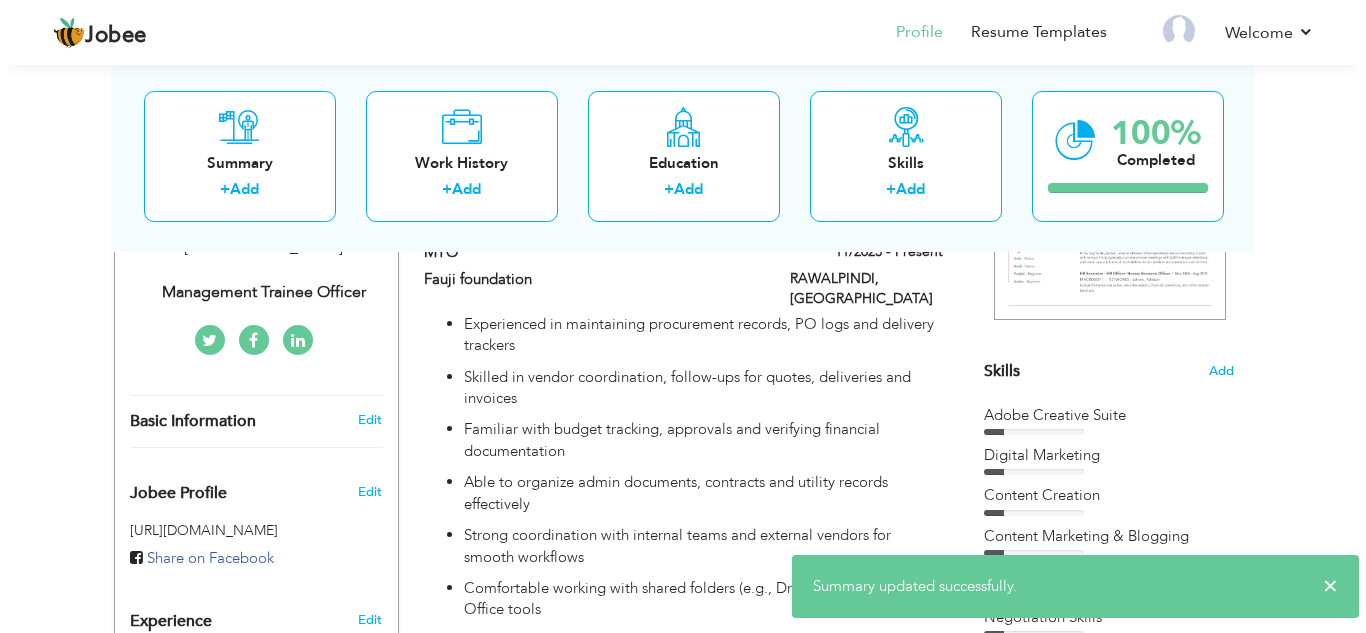 scroll, scrollTop: 413, scrollLeft: 0, axis: vertical 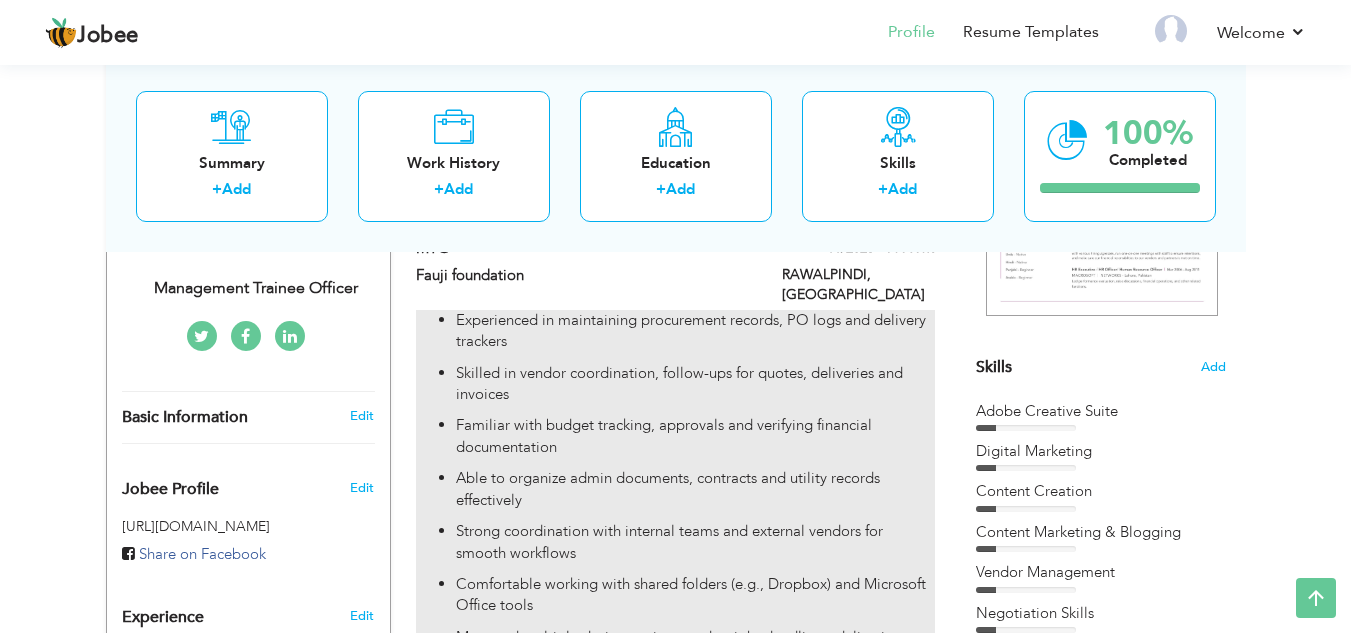 click on "Able to organize admin documents, contracts and utility records effectively" at bounding box center [695, 489] 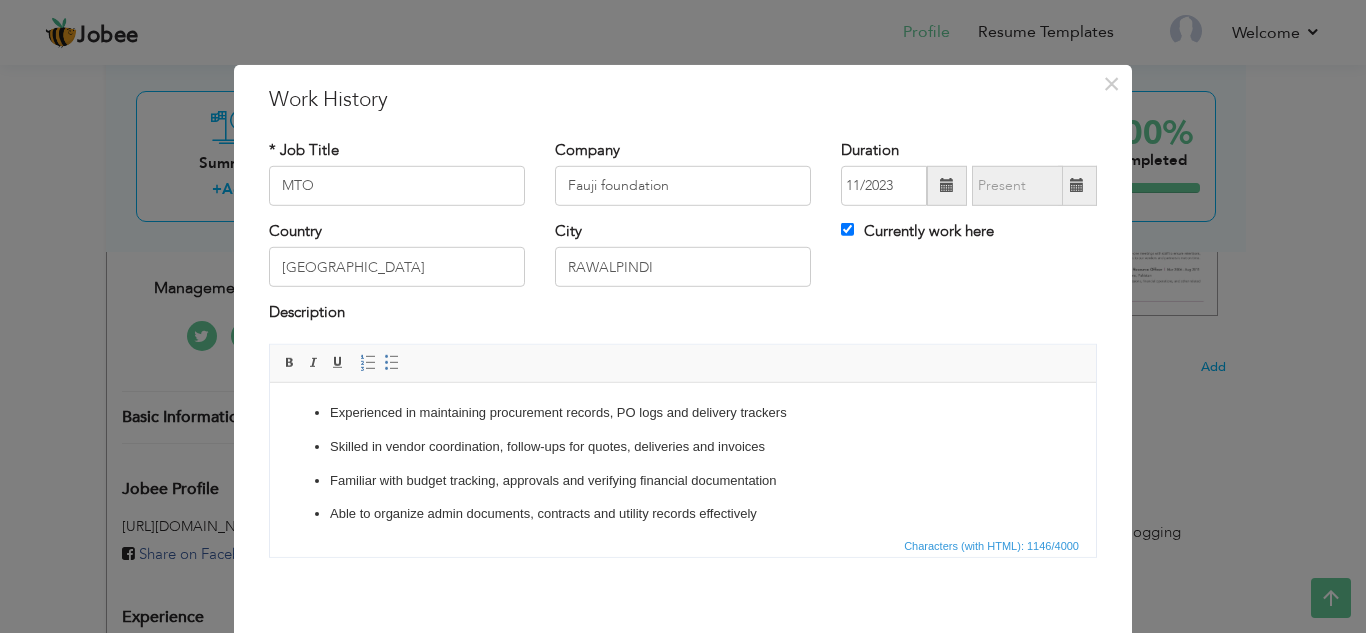 click on "Skilled in vendor coordination, follow-ups for quotes, deliveries and invoices" at bounding box center (683, 446) 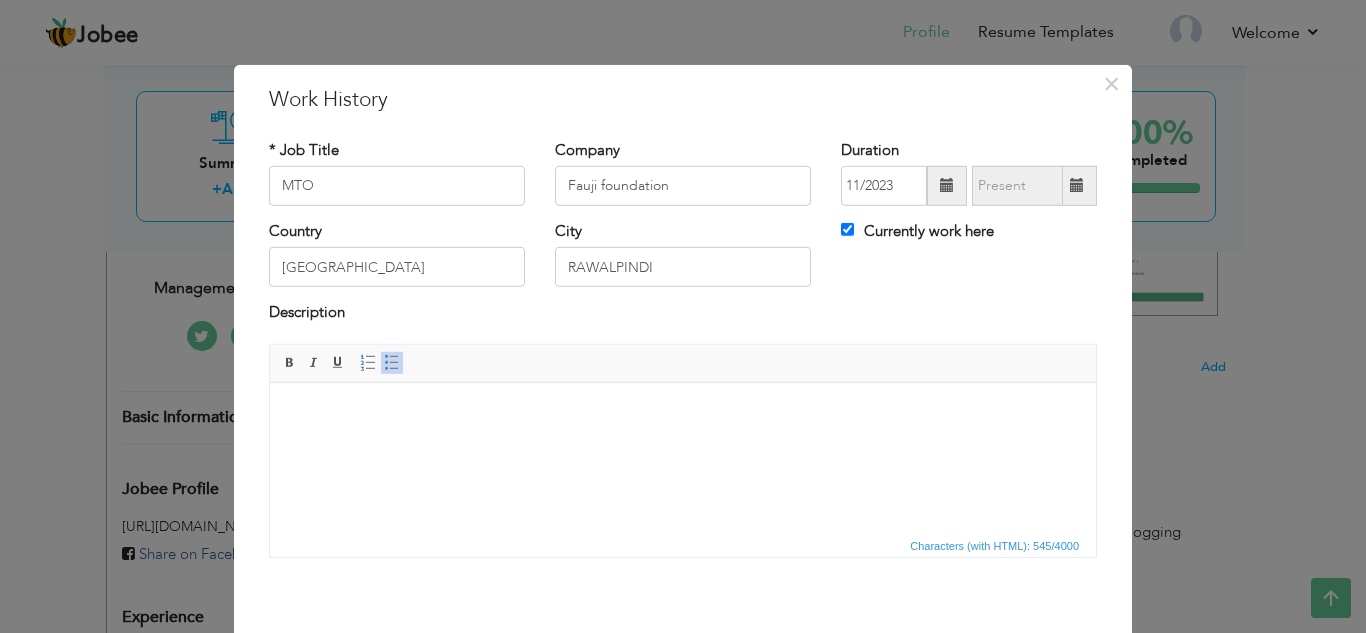scroll, scrollTop: 22, scrollLeft: 0, axis: vertical 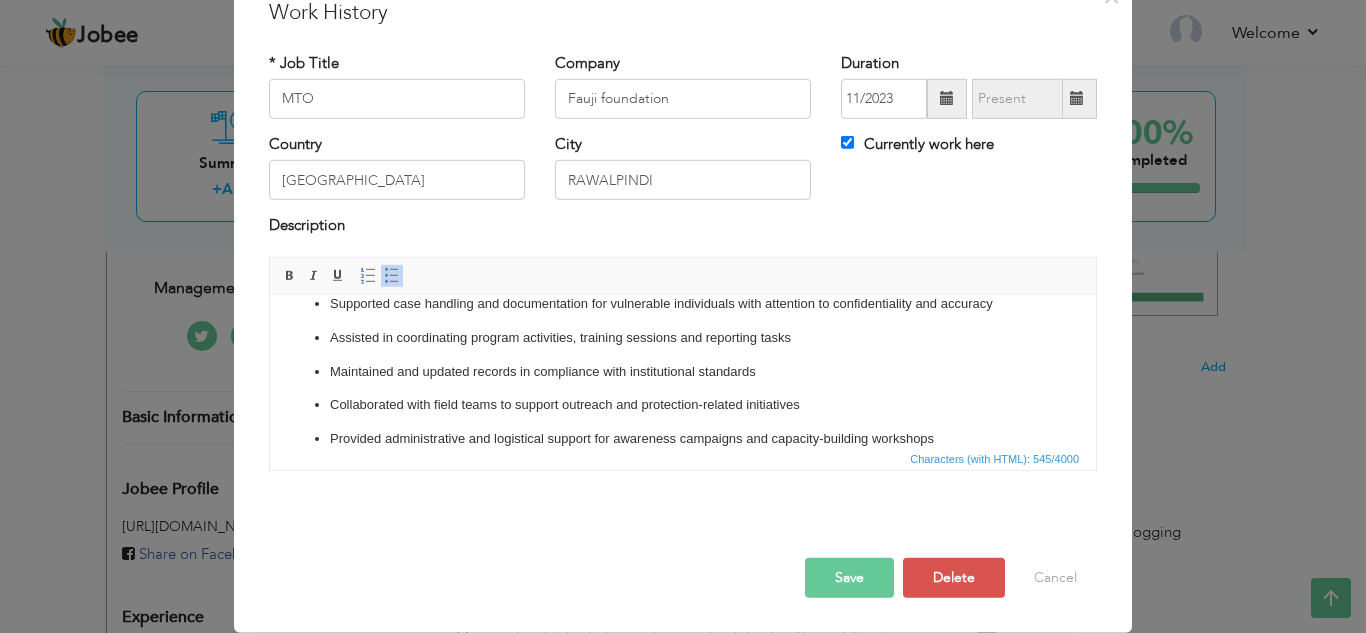 click on "Save" at bounding box center (849, 578) 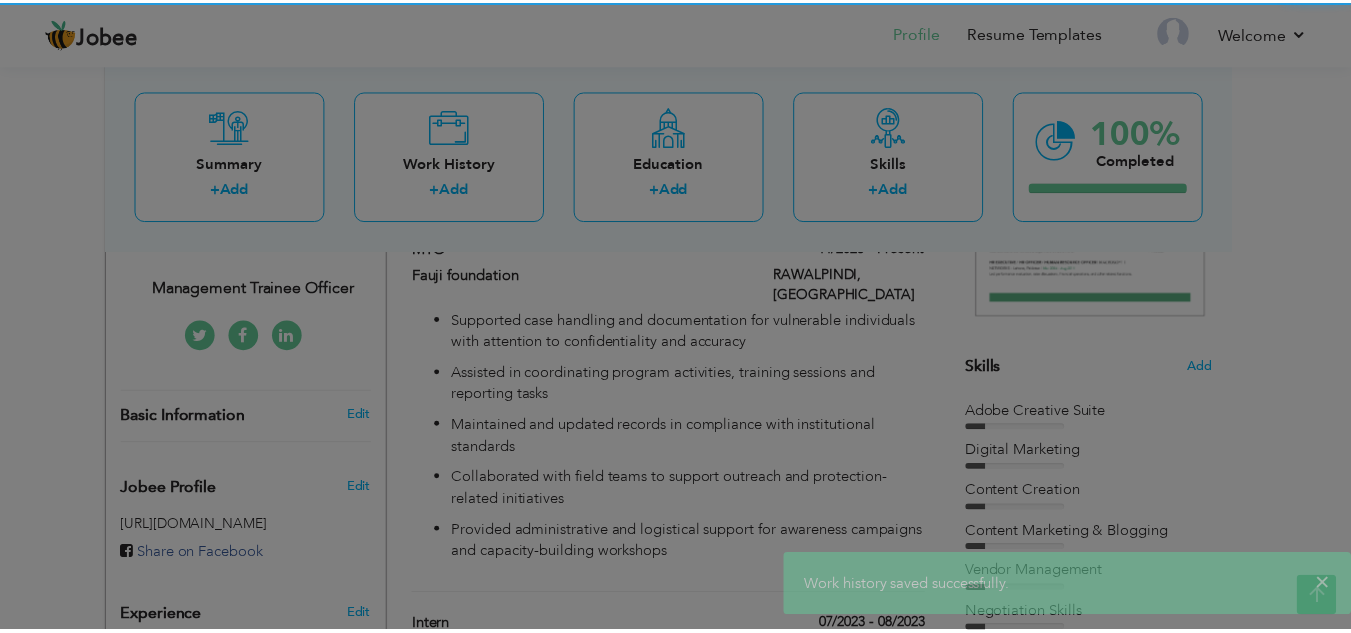 scroll, scrollTop: 0, scrollLeft: 0, axis: both 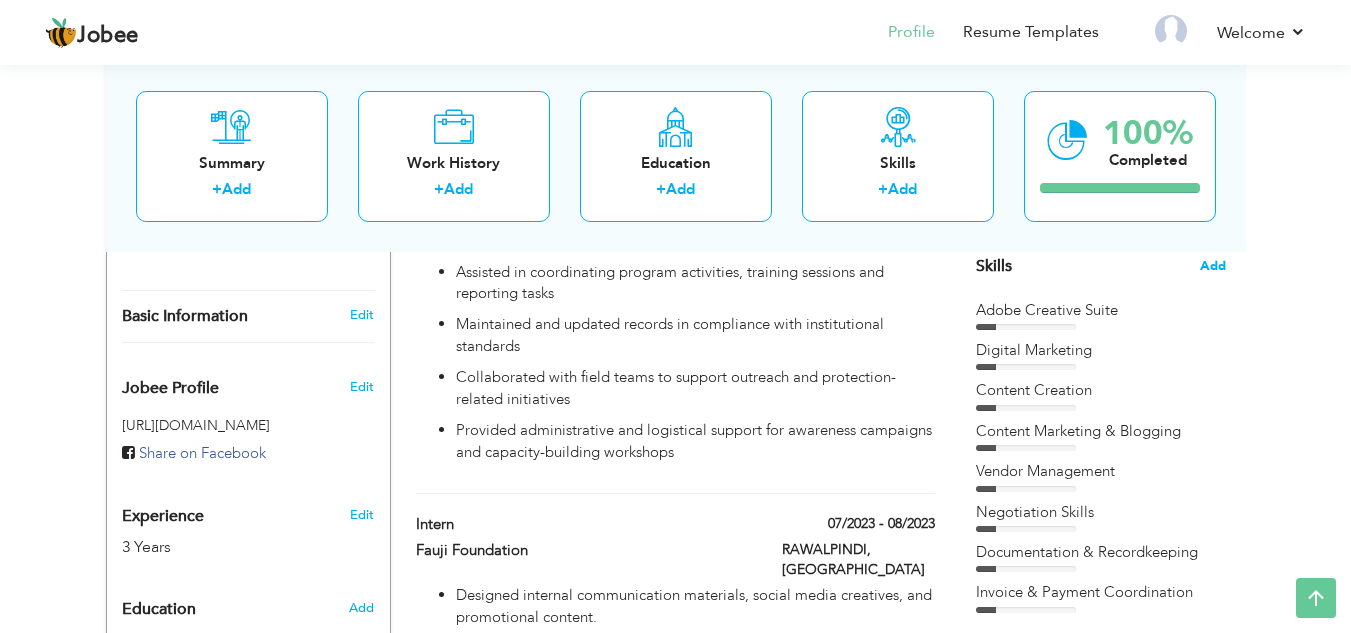 click on "Add" at bounding box center [1213, 266] 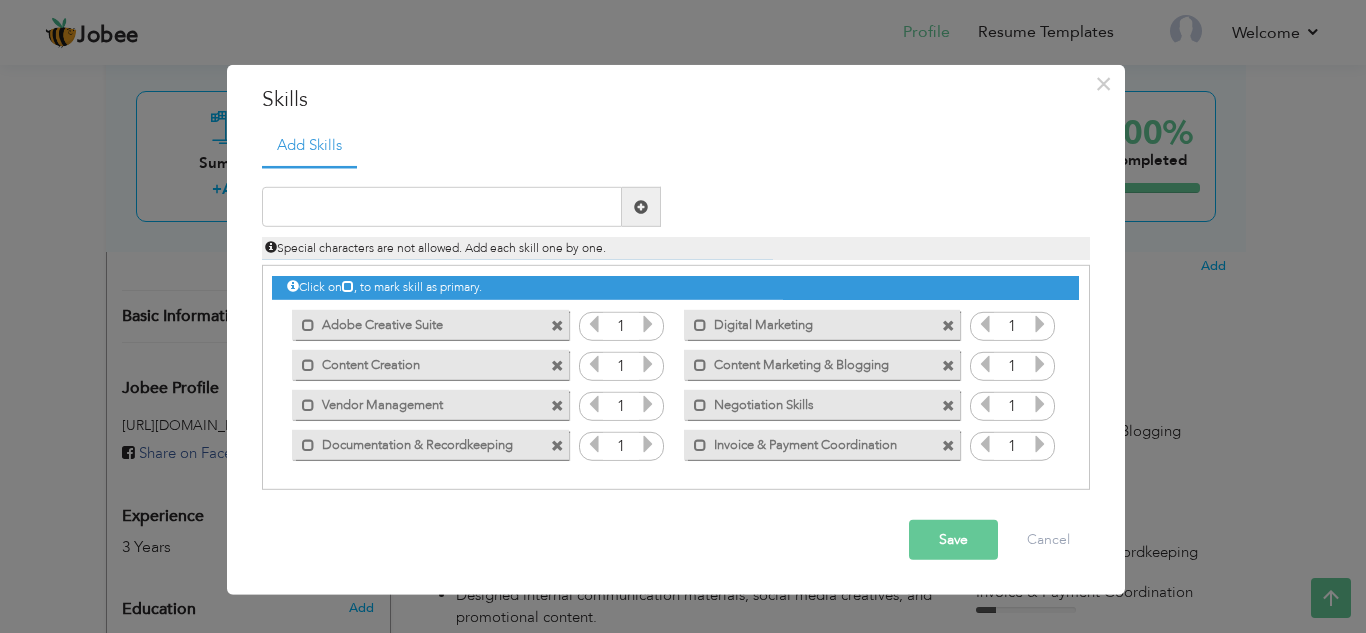 click at bounding box center [948, 365] 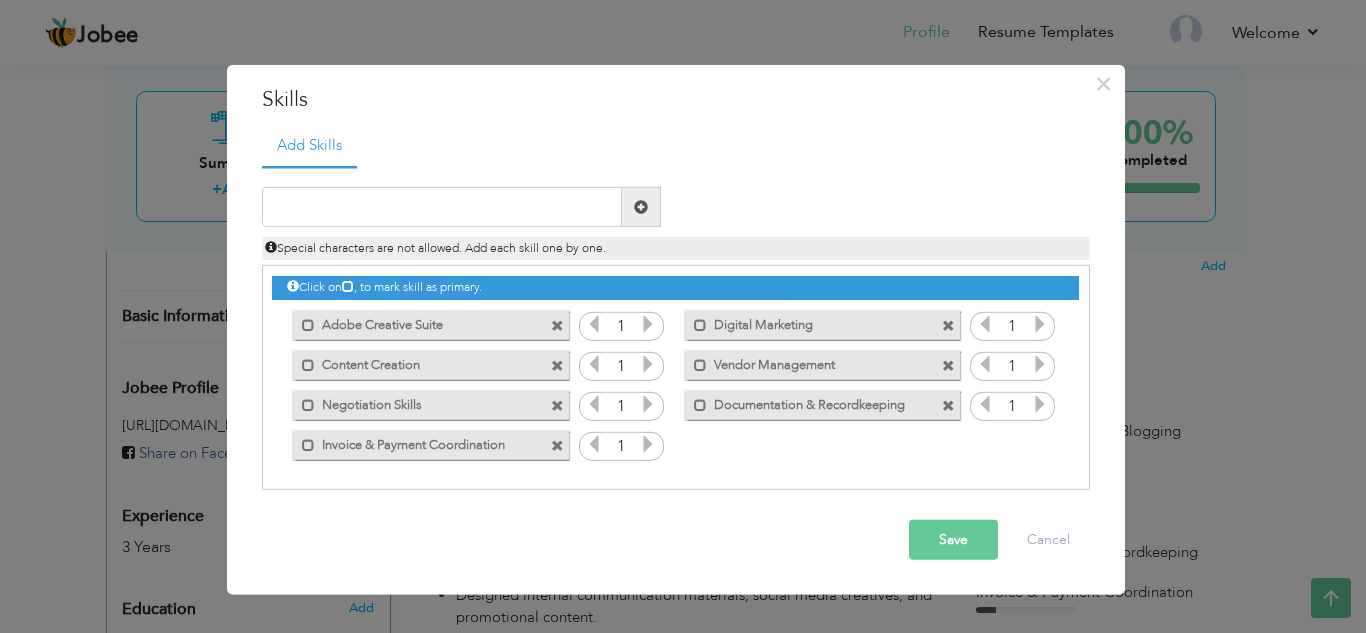 click at bounding box center (948, 365) 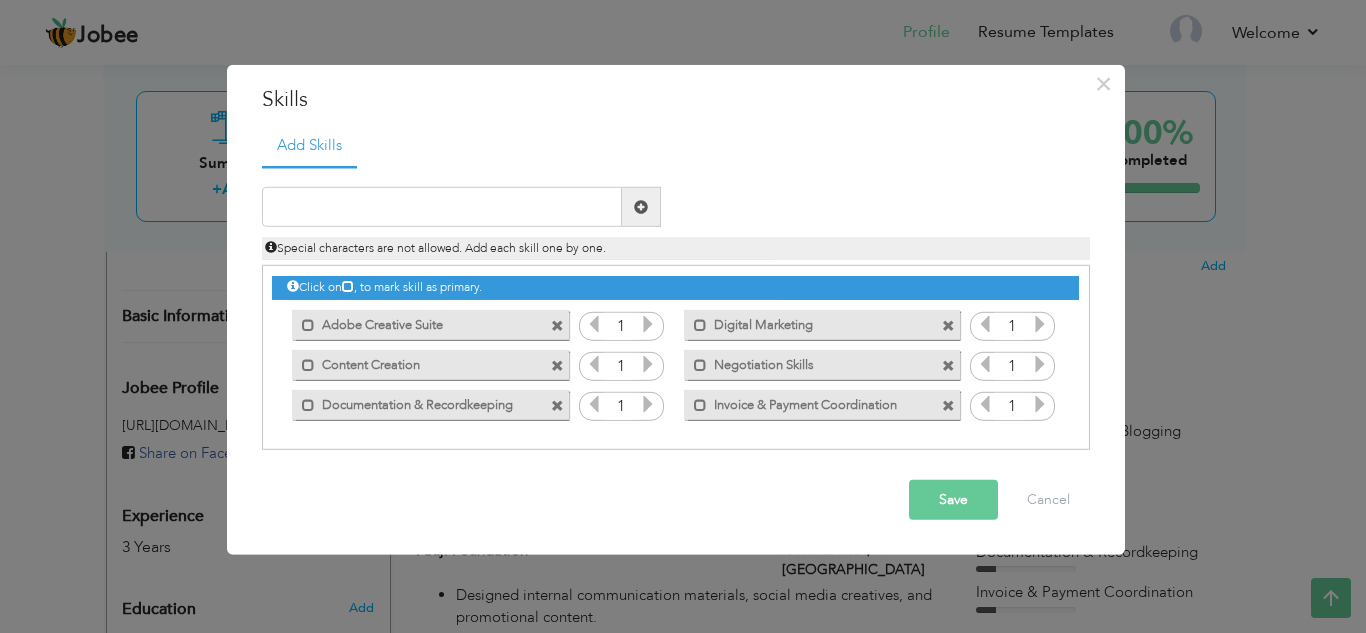 click at bounding box center (948, 405) 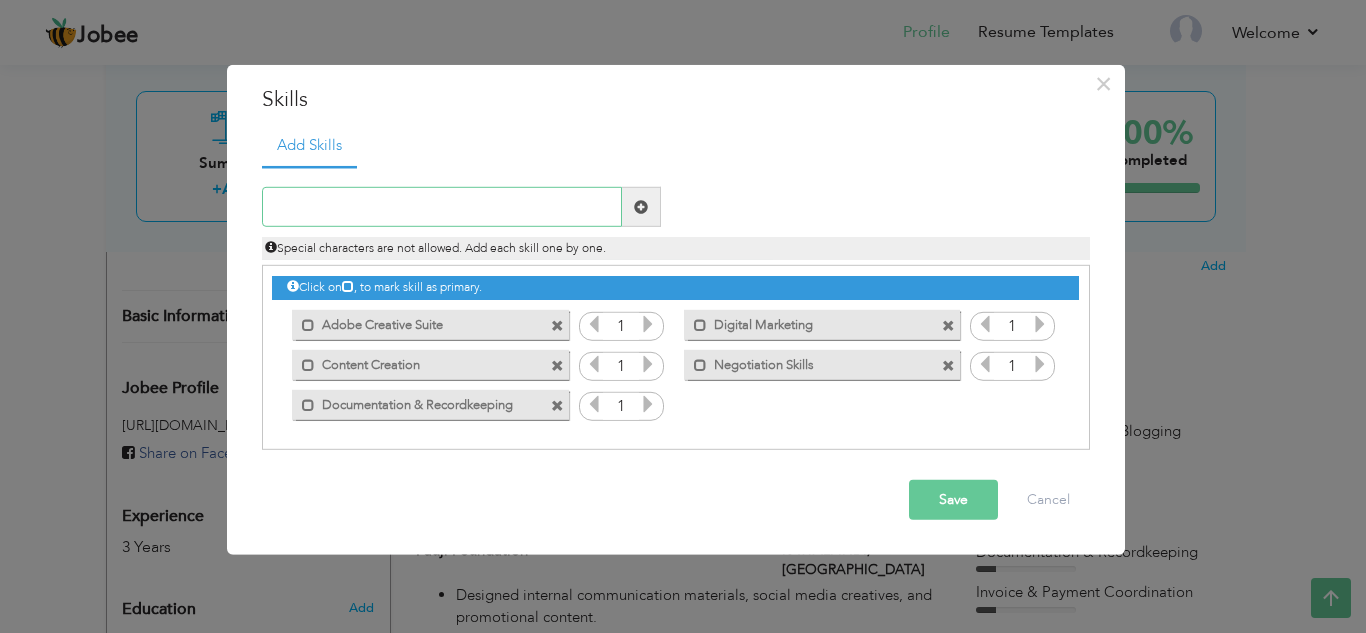 click at bounding box center [442, 207] 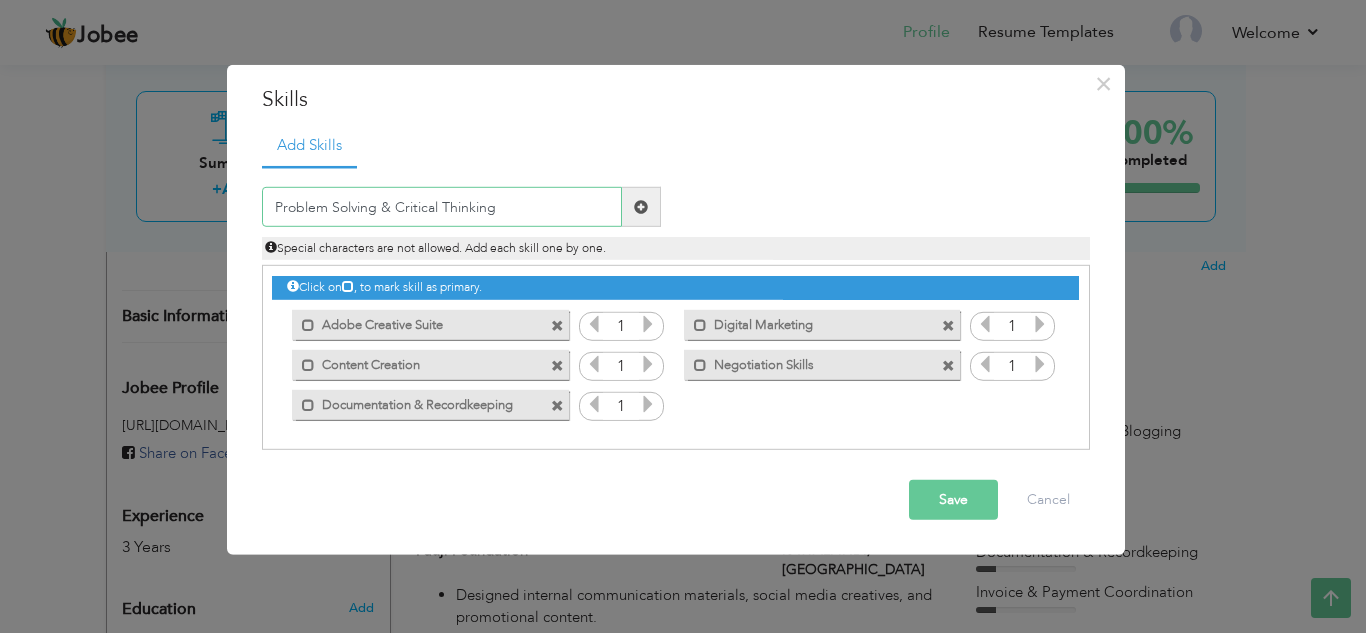 type on "Problem Solving & Critical Thinking" 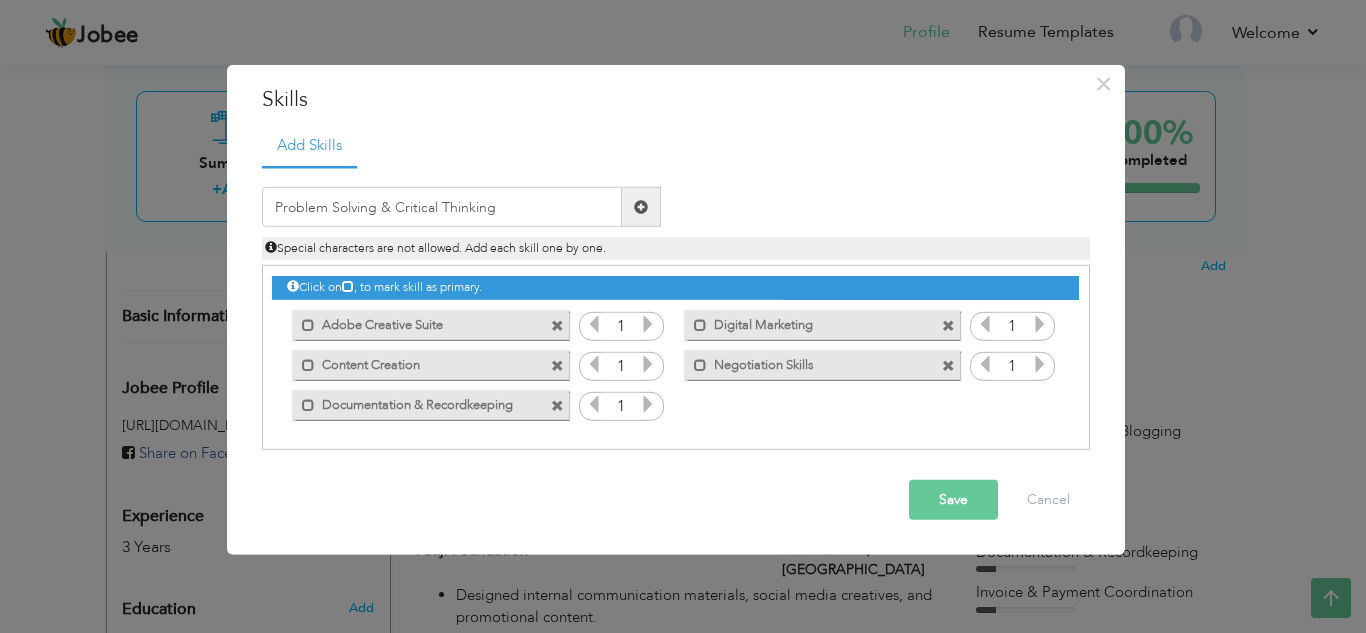 click on "Save" at bounding box center (953, 500) 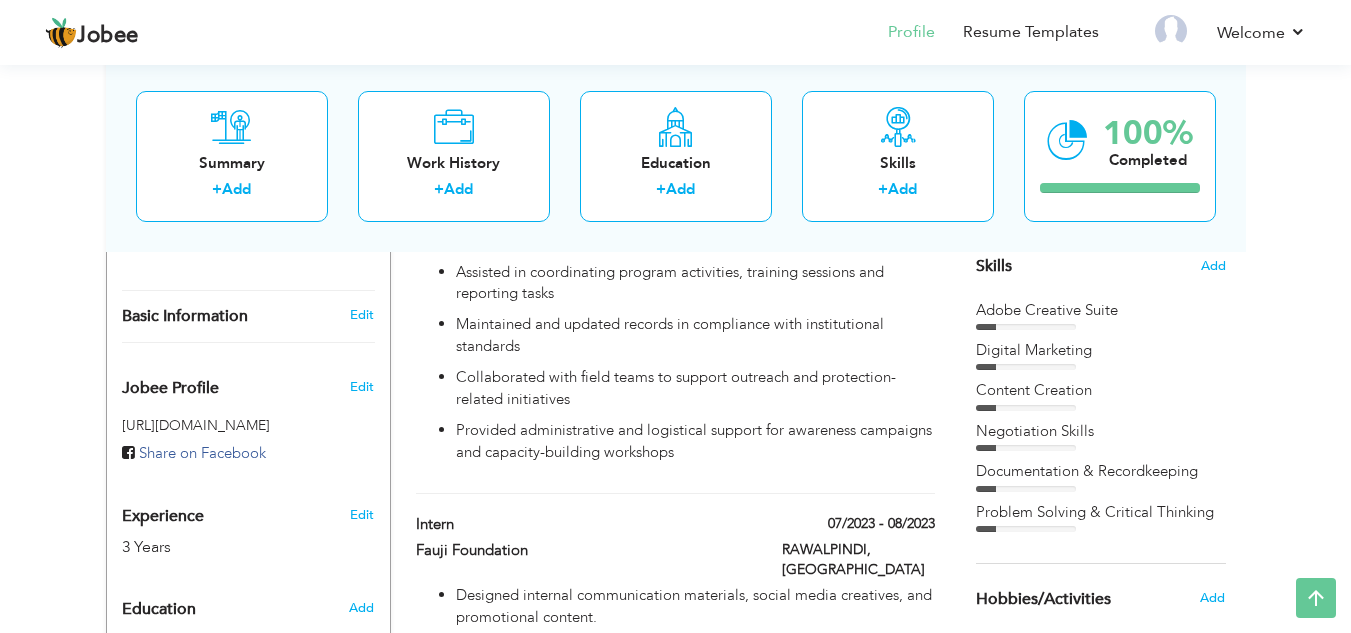 click on "Skills
Add" at bounding box center [1101, 70] 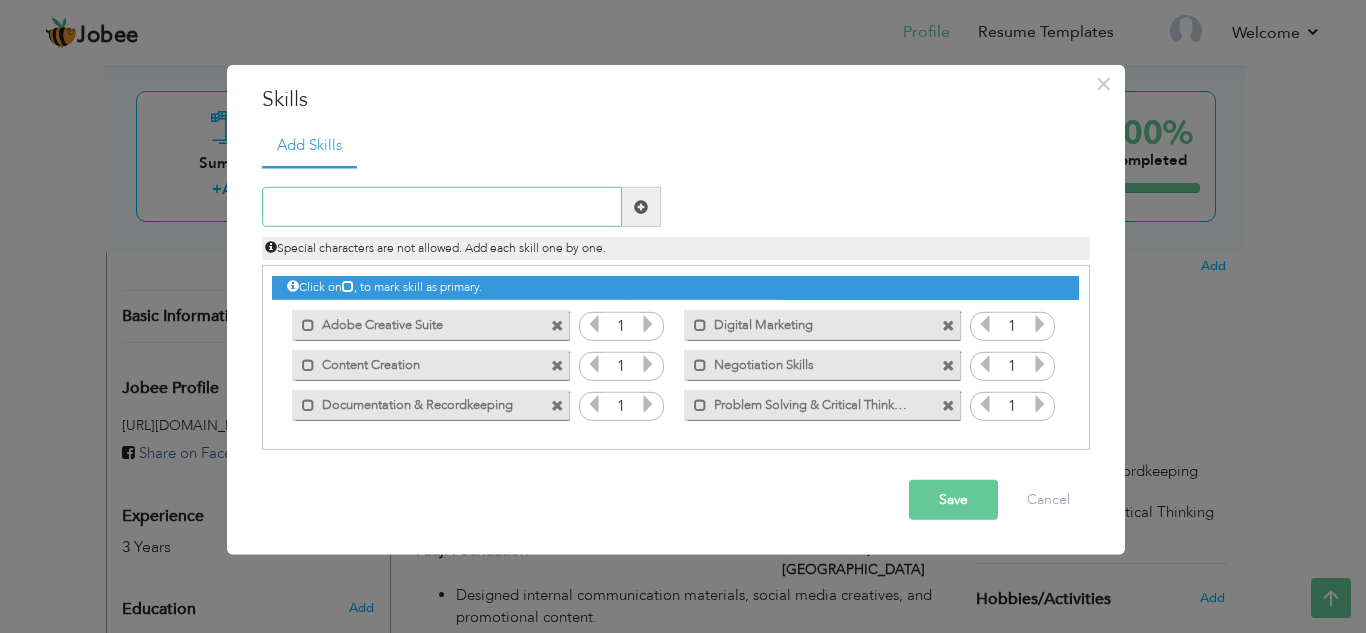 paste on "Presentation & Proposal Preparation" 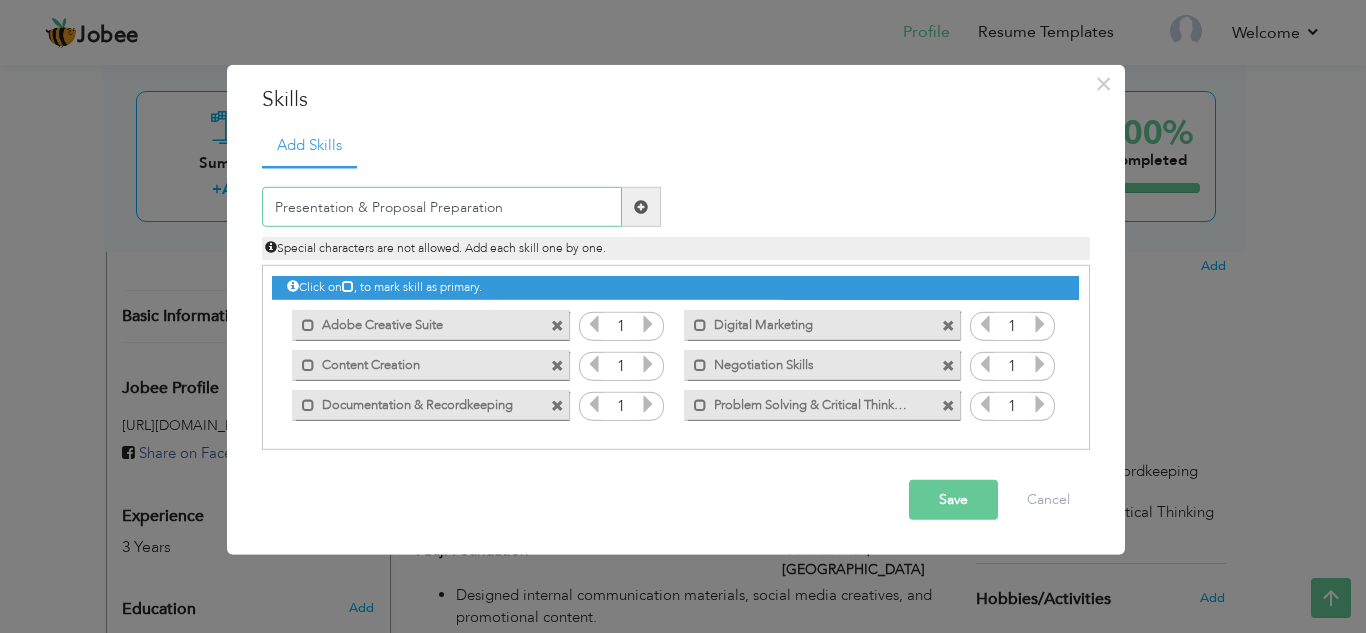 type on "Presentation & Proposal Preparation" 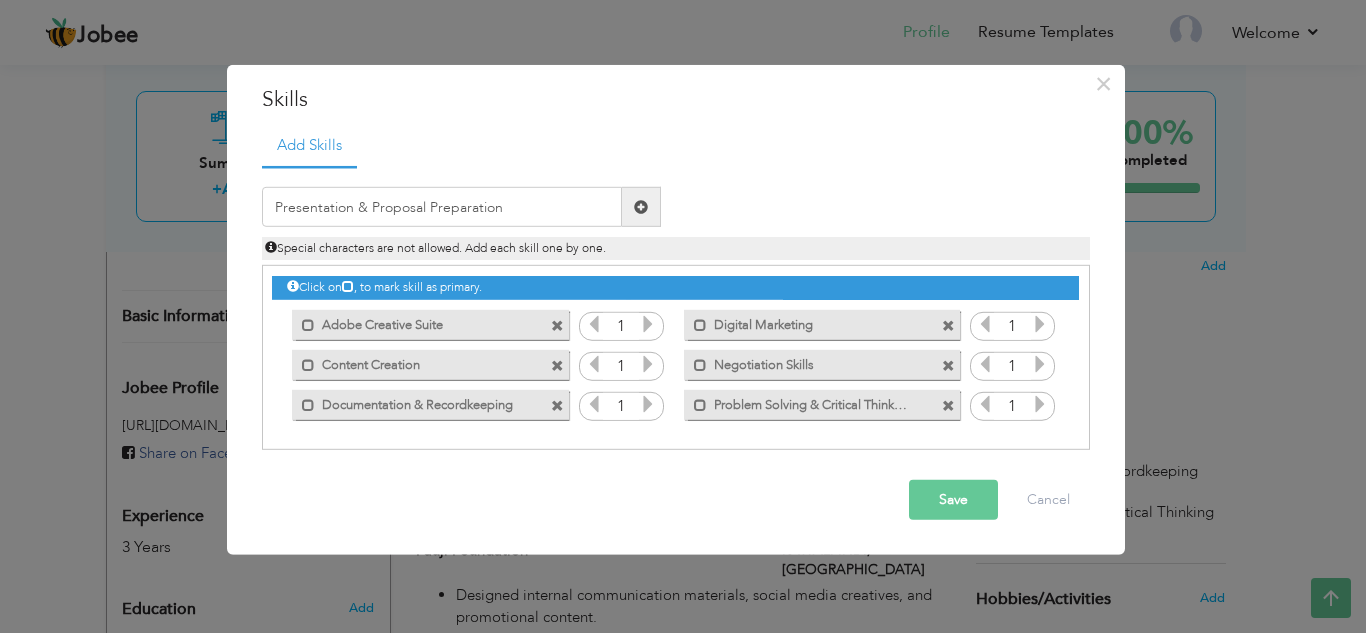 click on "Save" at bounding box center (953, 500) 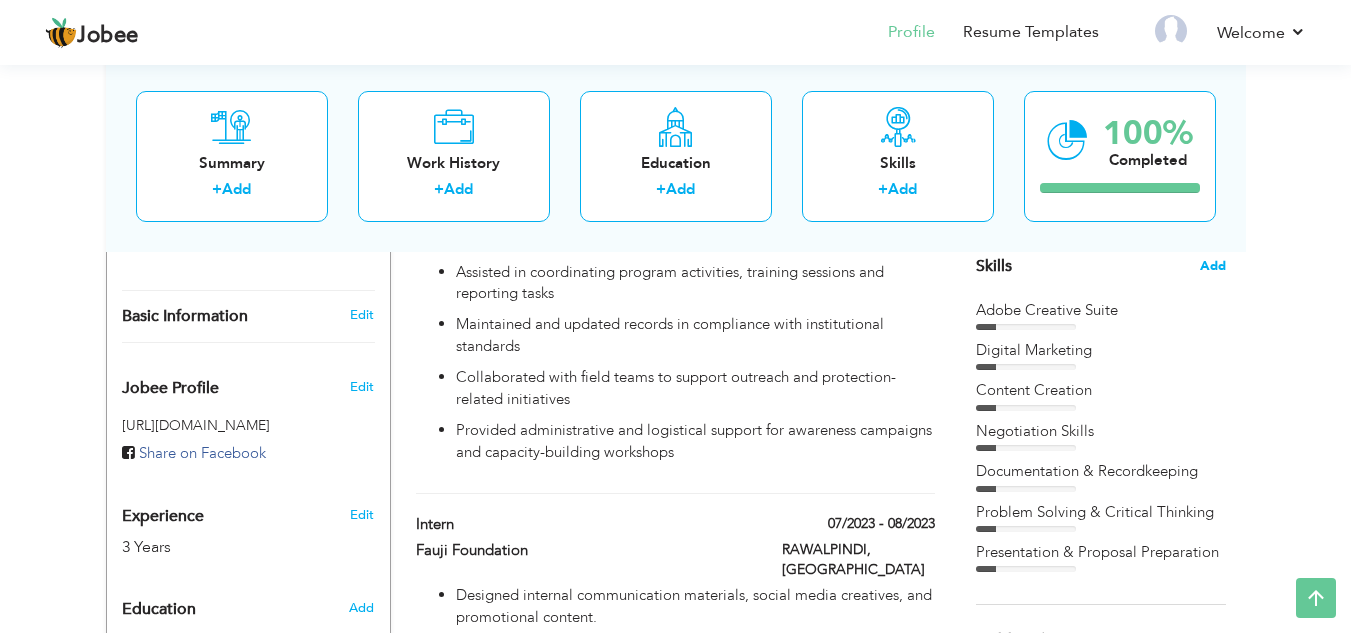 click on "Add" at bounding box center (1213, 266) 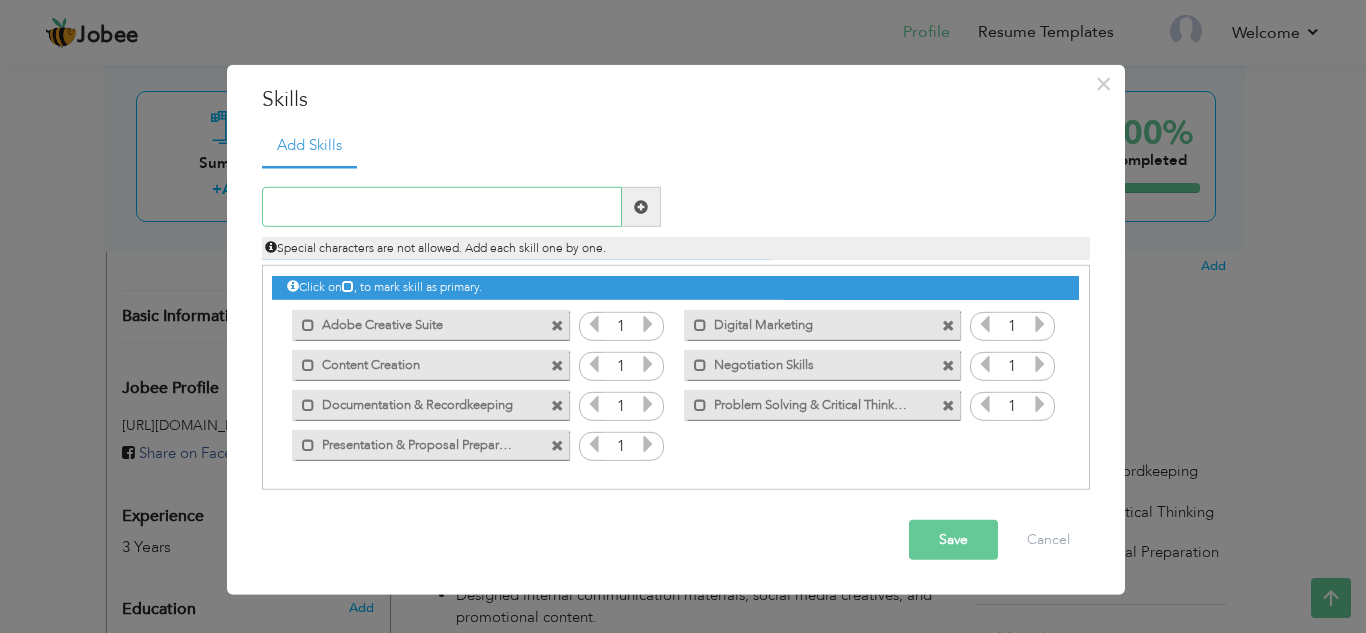 paste on "Report Writing & Documentation" 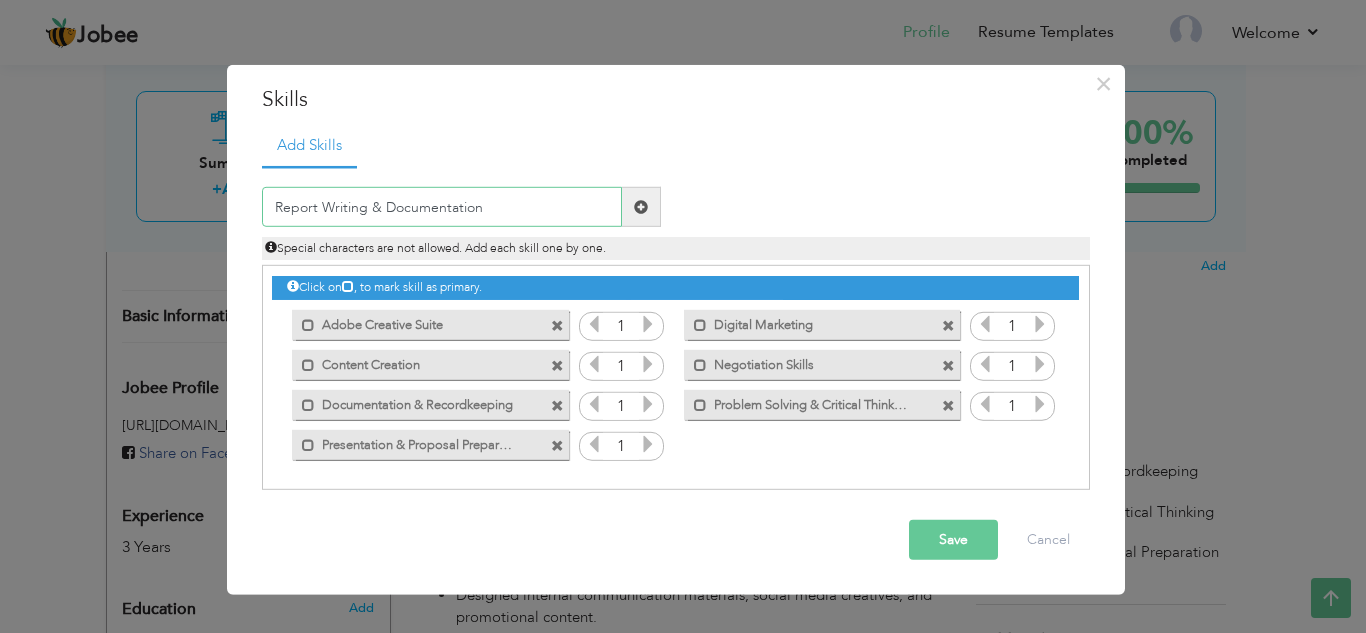 type on "Report Writing & Documentation" 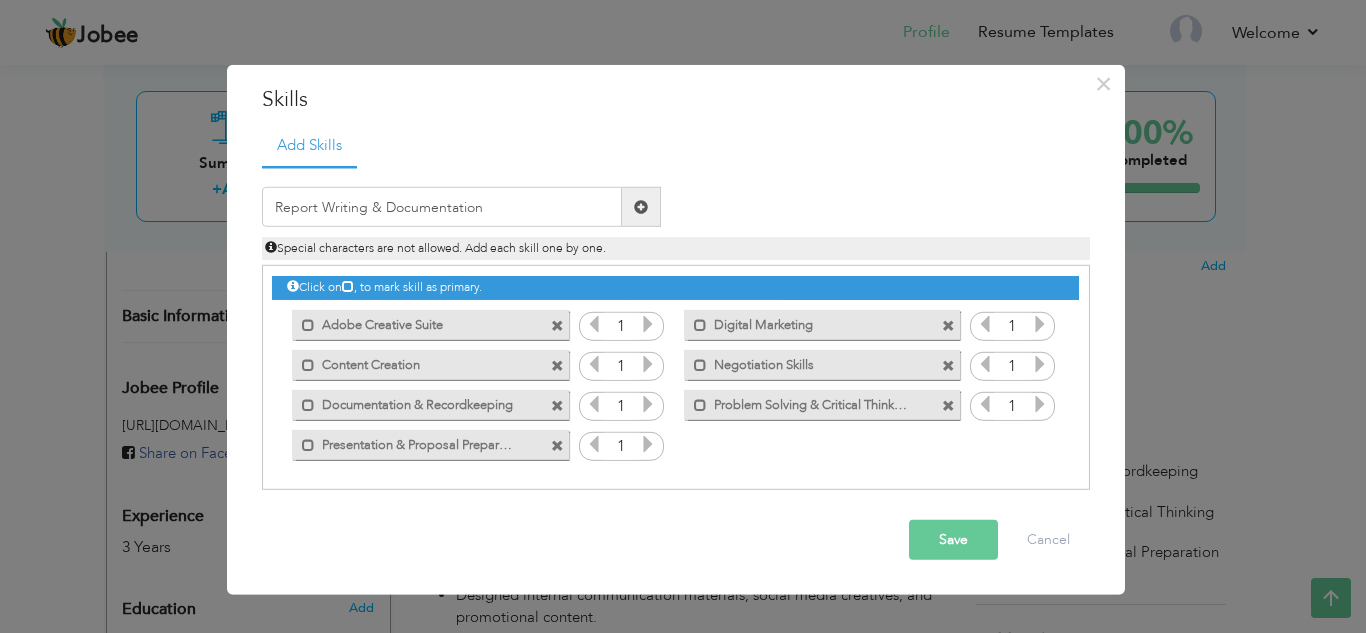 click on "Save" at bounding box center (953, 540) 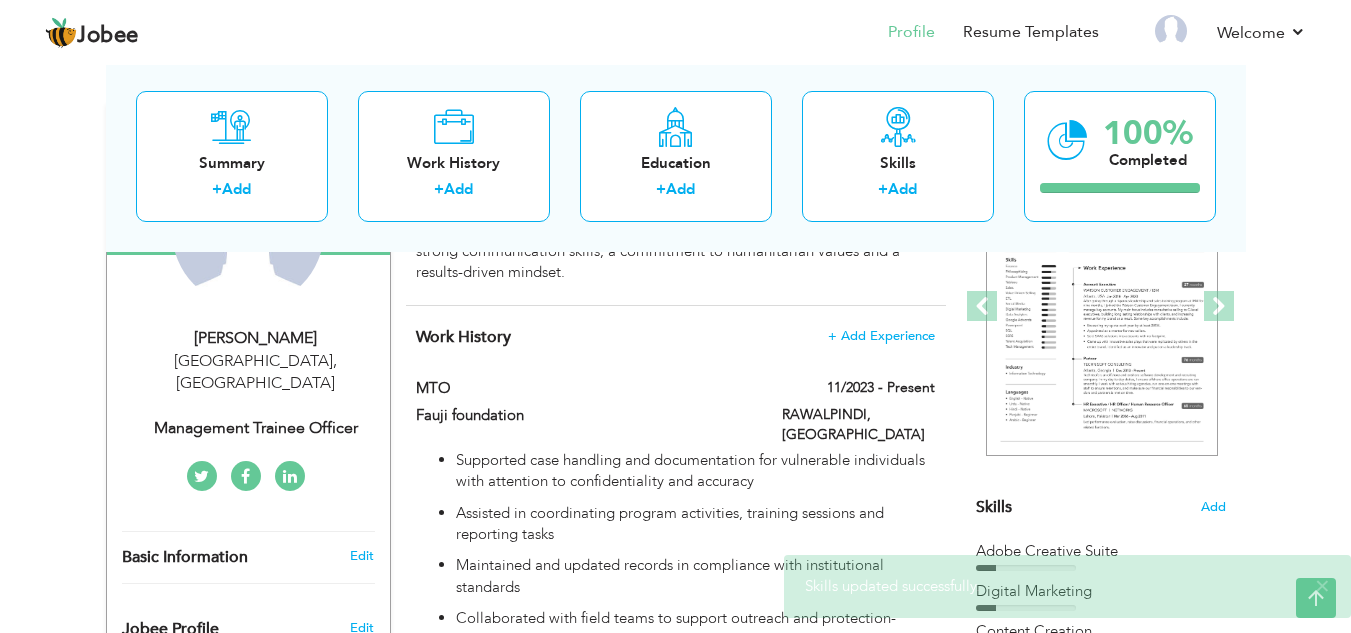 scroll, scrollTop: 0, scrollLeft: 0, axis: both 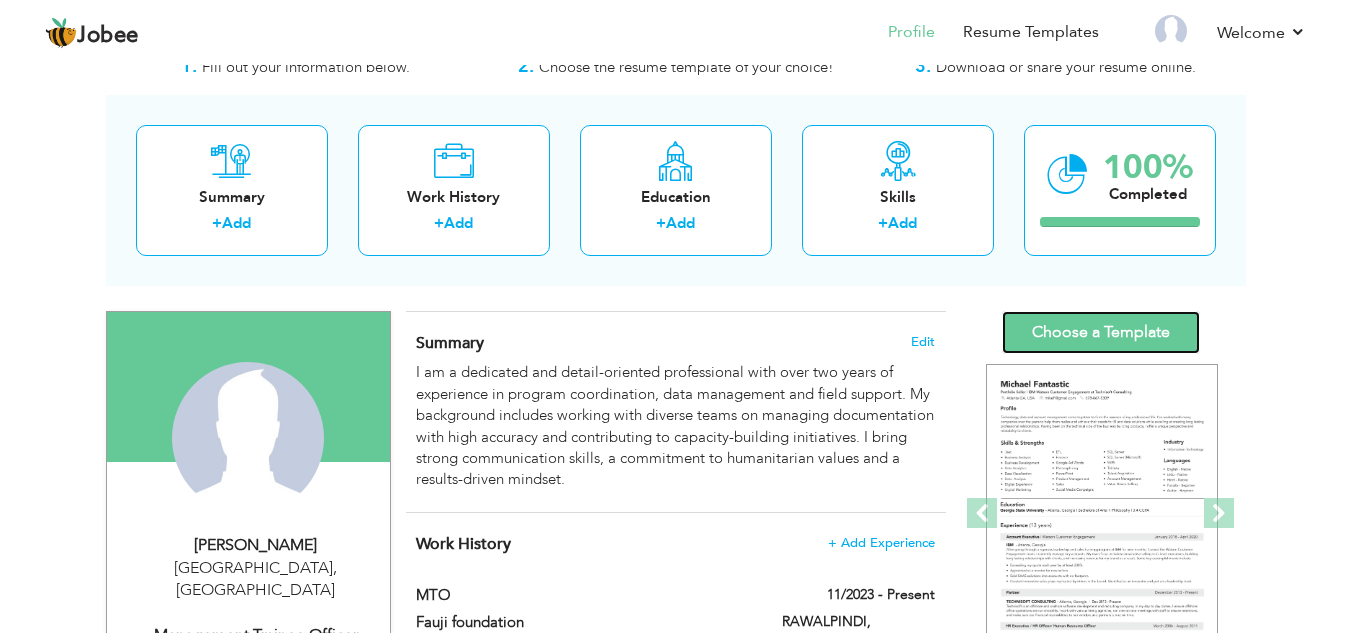 click on "Choose a Template" at bounding box center [1101, 332] 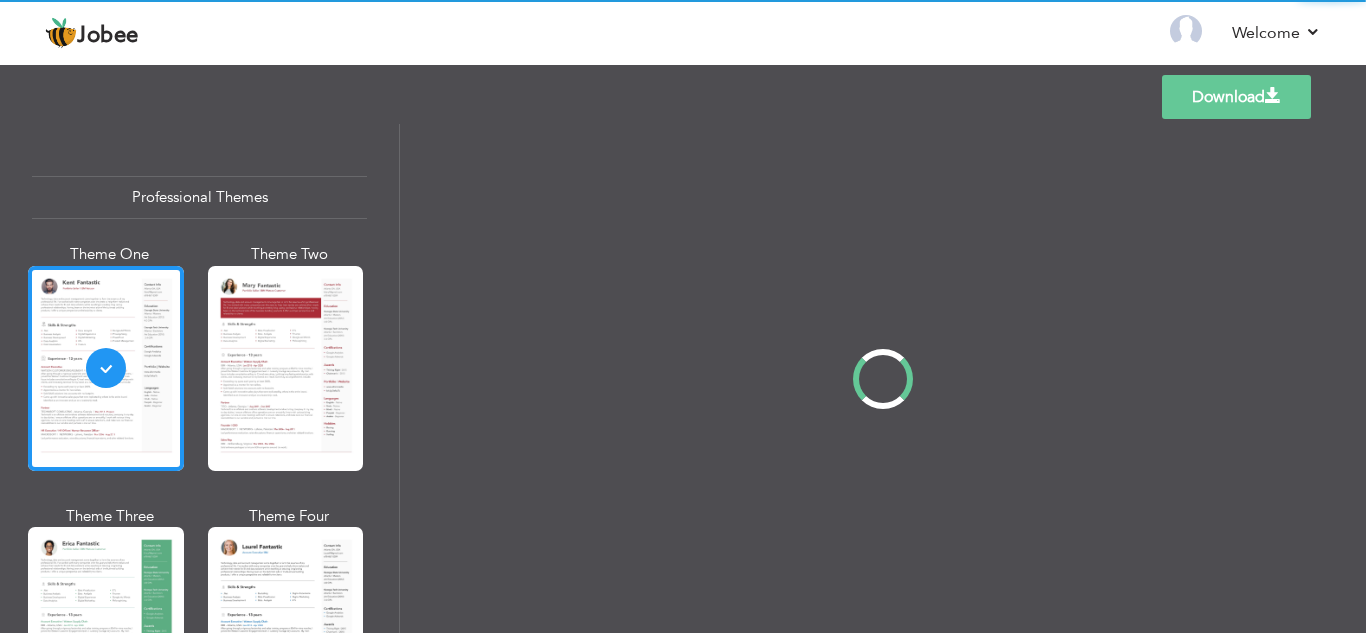 scroll, scrollTop: 0, scrollLeft: 0, axis: both 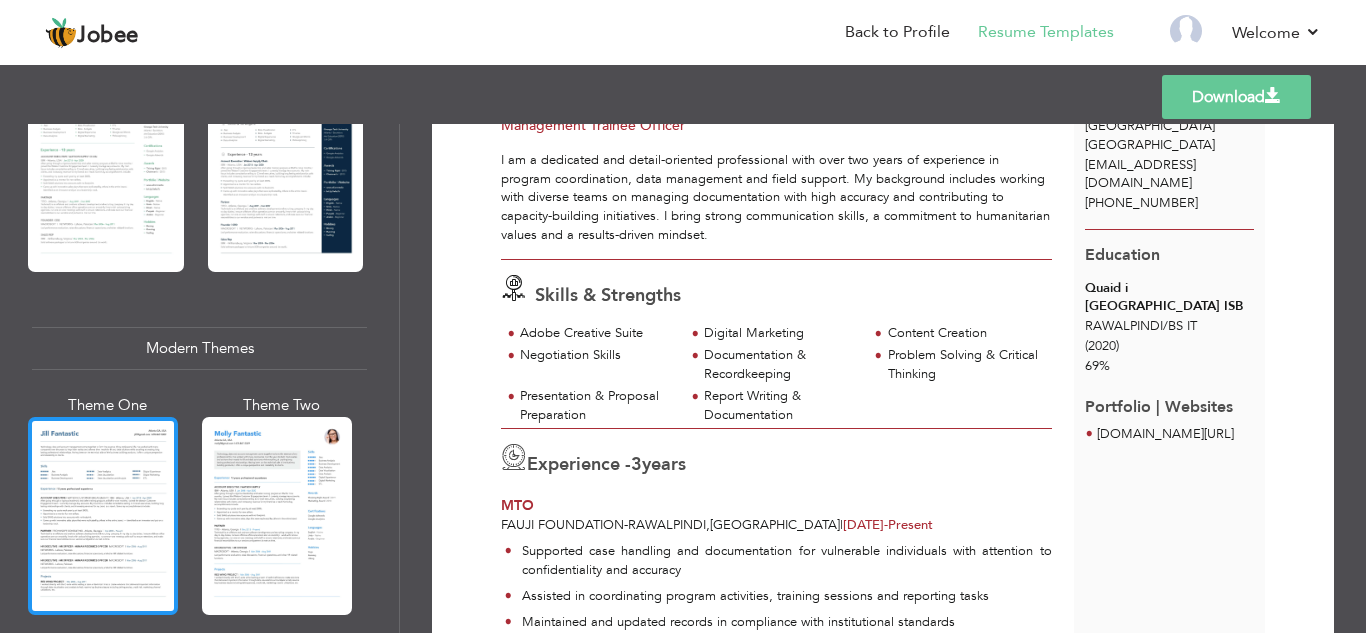 click at bounding box center [103, 516] 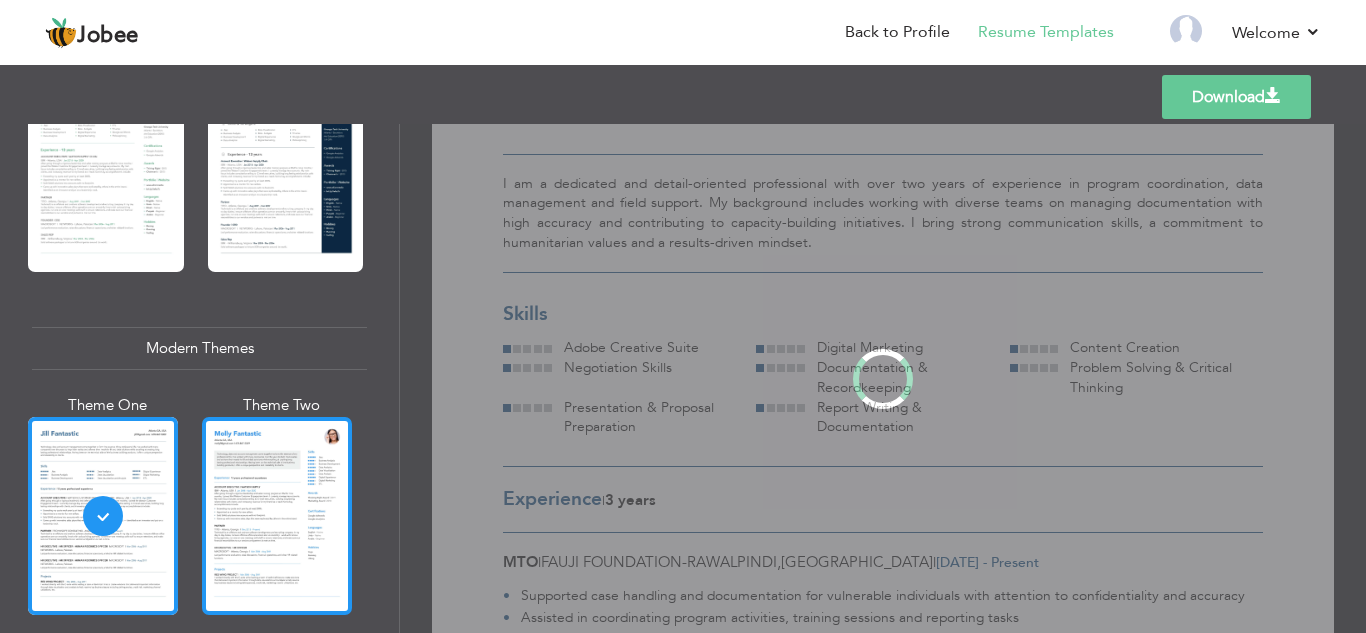 scroll, scrollTop: 0, scrollLeft: 0, axis: both 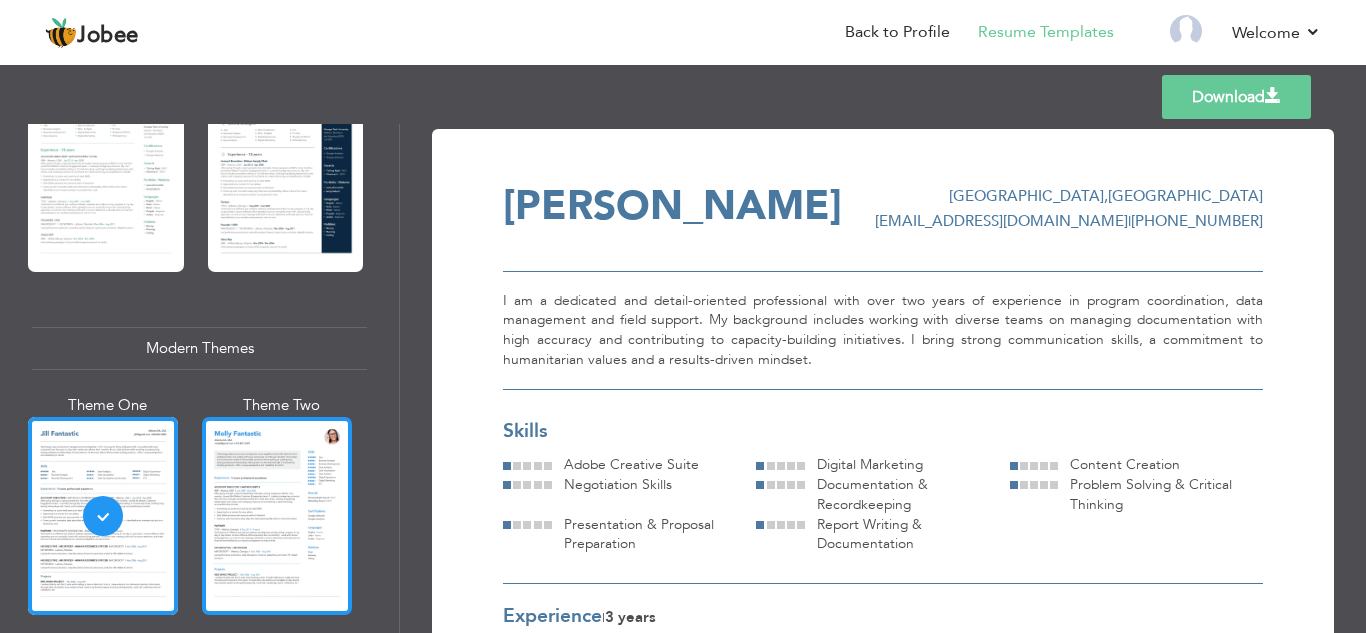 click at bounding box center [277, 516] 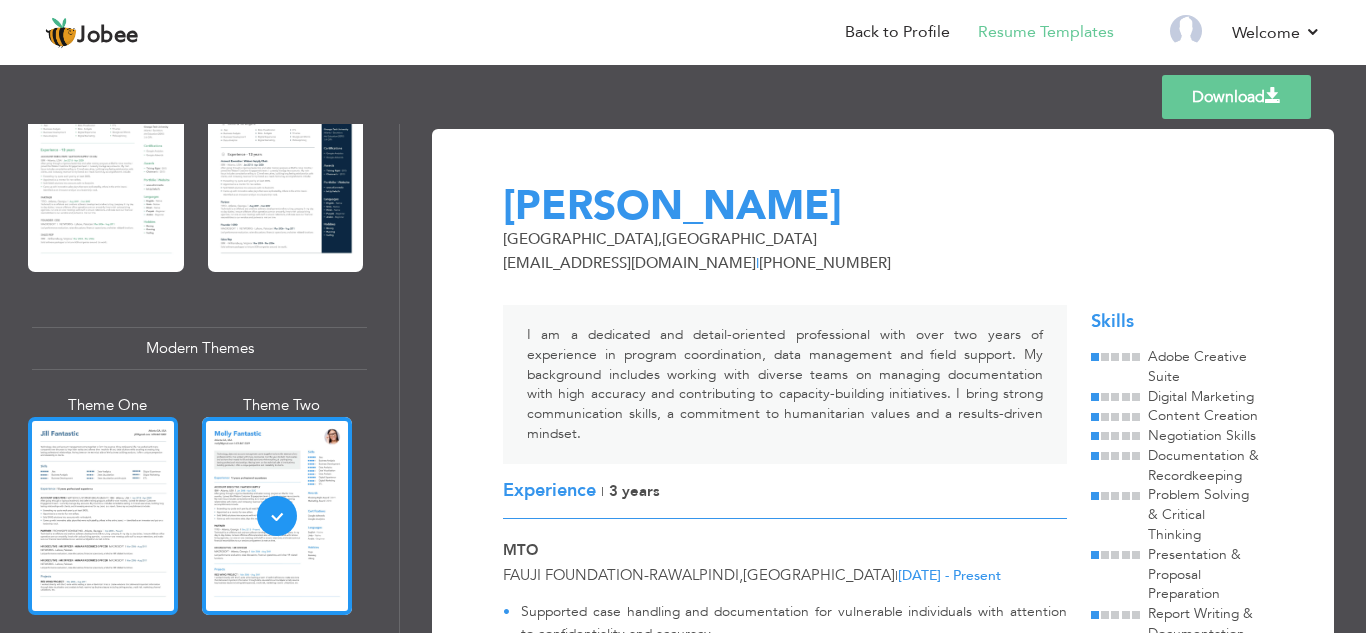 click at bounding box center (103, 516) 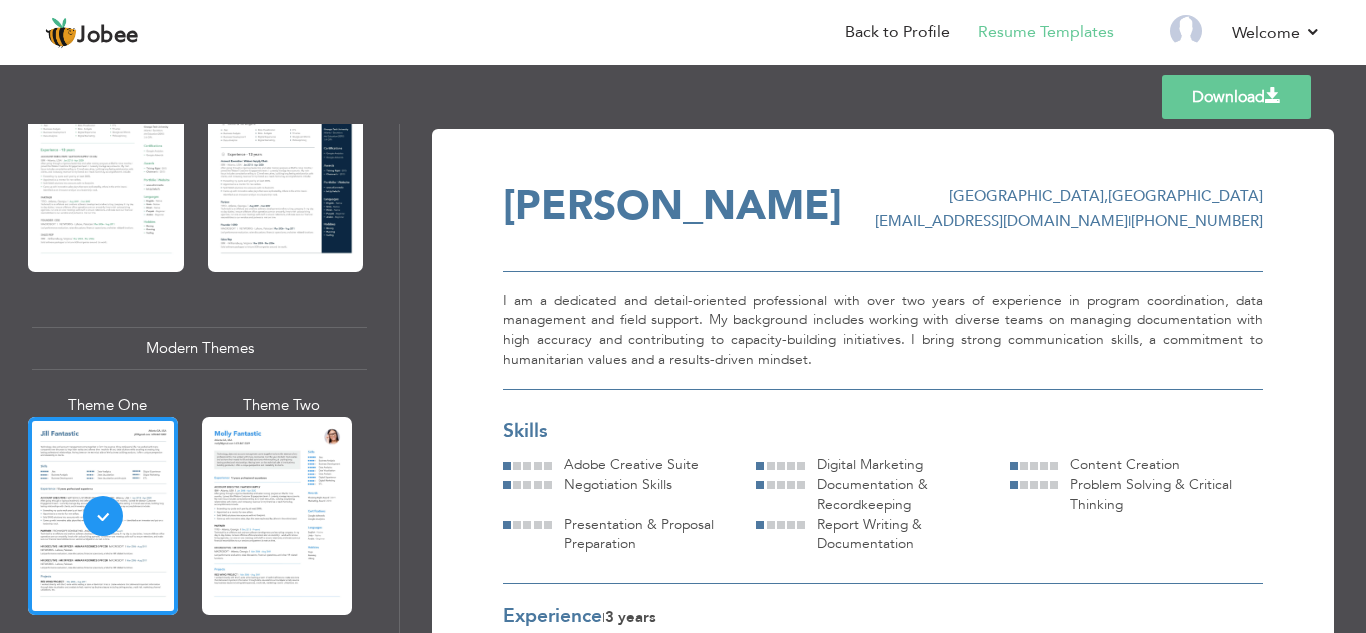 click on "Download" at bounding box center (1236, 97) 